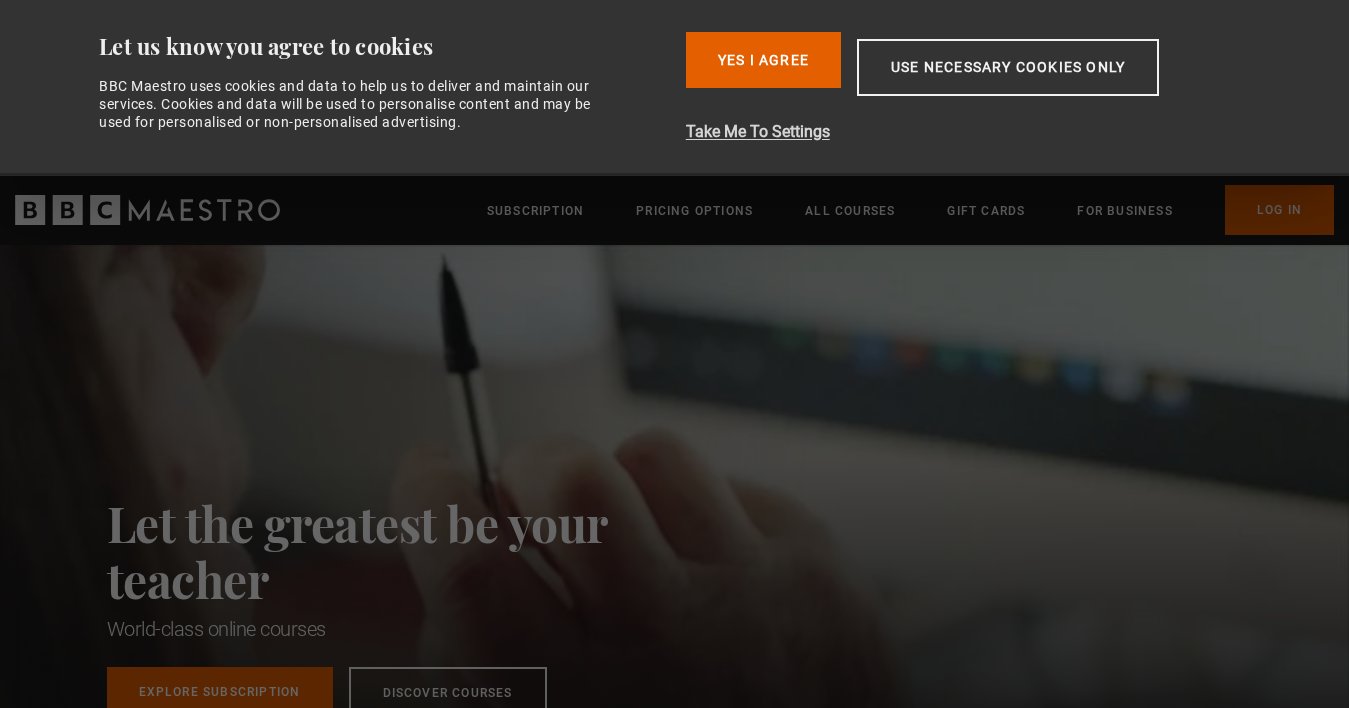 scroll, scrollTop: 0, scrollLeft: 0, axis: both 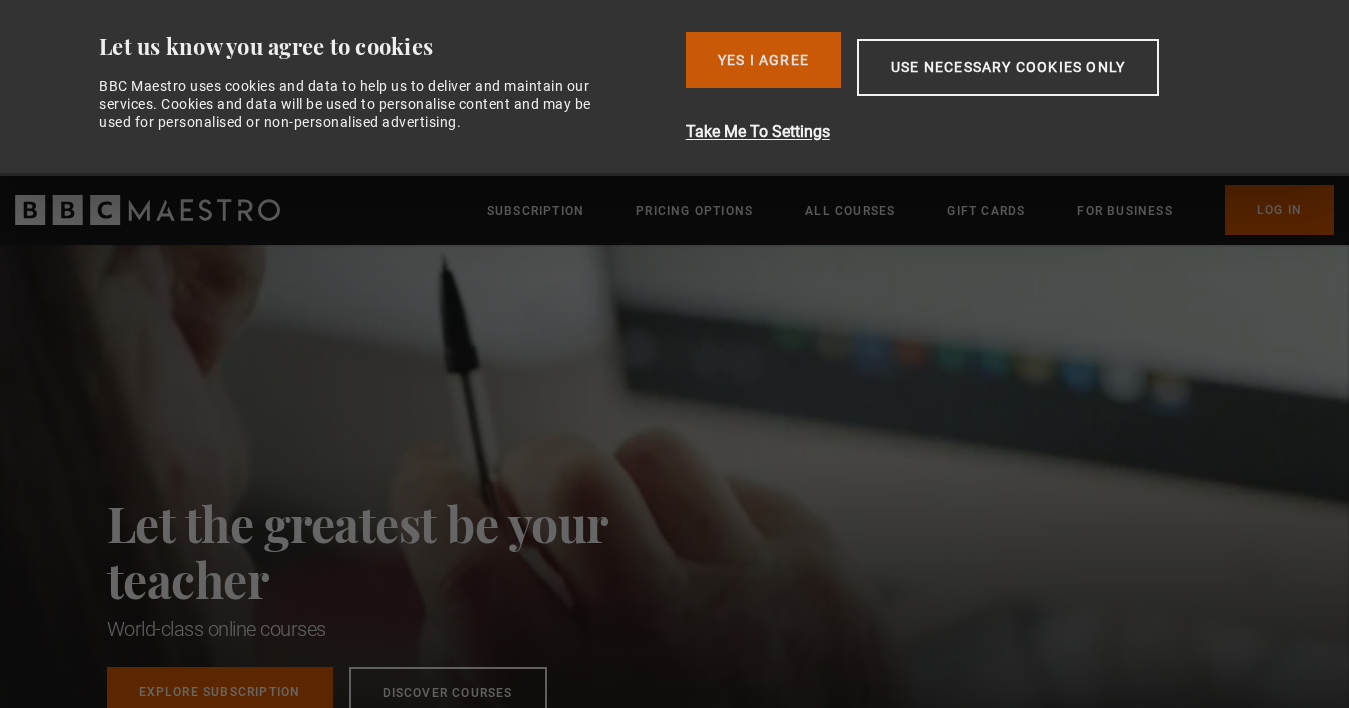 click on "Yes I Agree" at bounding box center [763, 60] 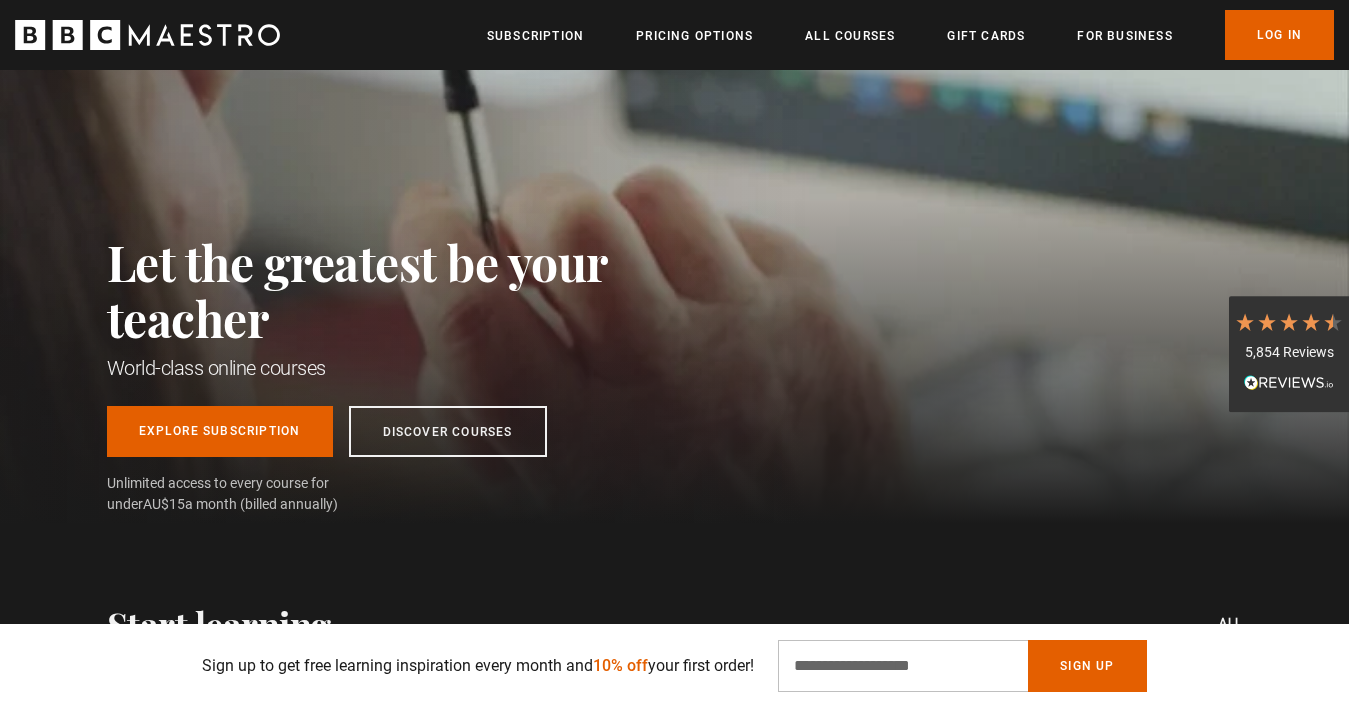 scroll, scrollTop: 0, scrollLeft: 0, axis: both 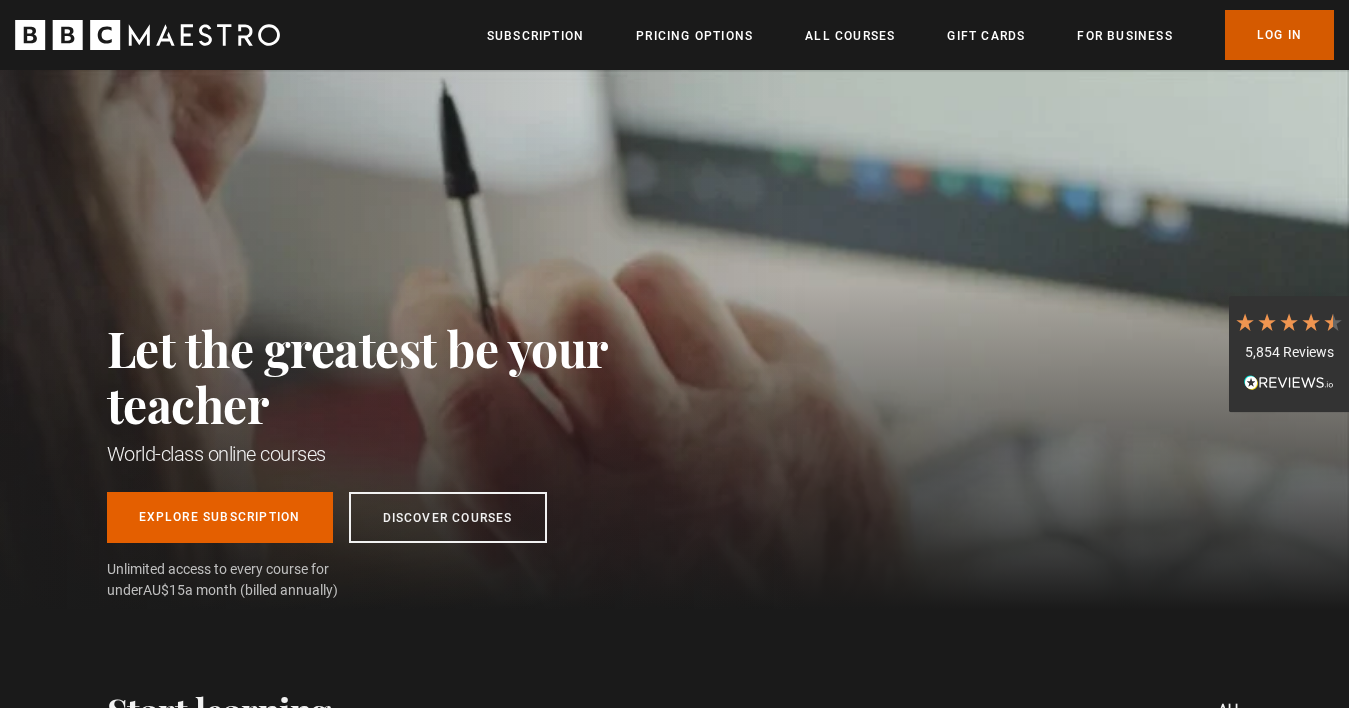 click on "Log In" at bounding box center [1279, 35] 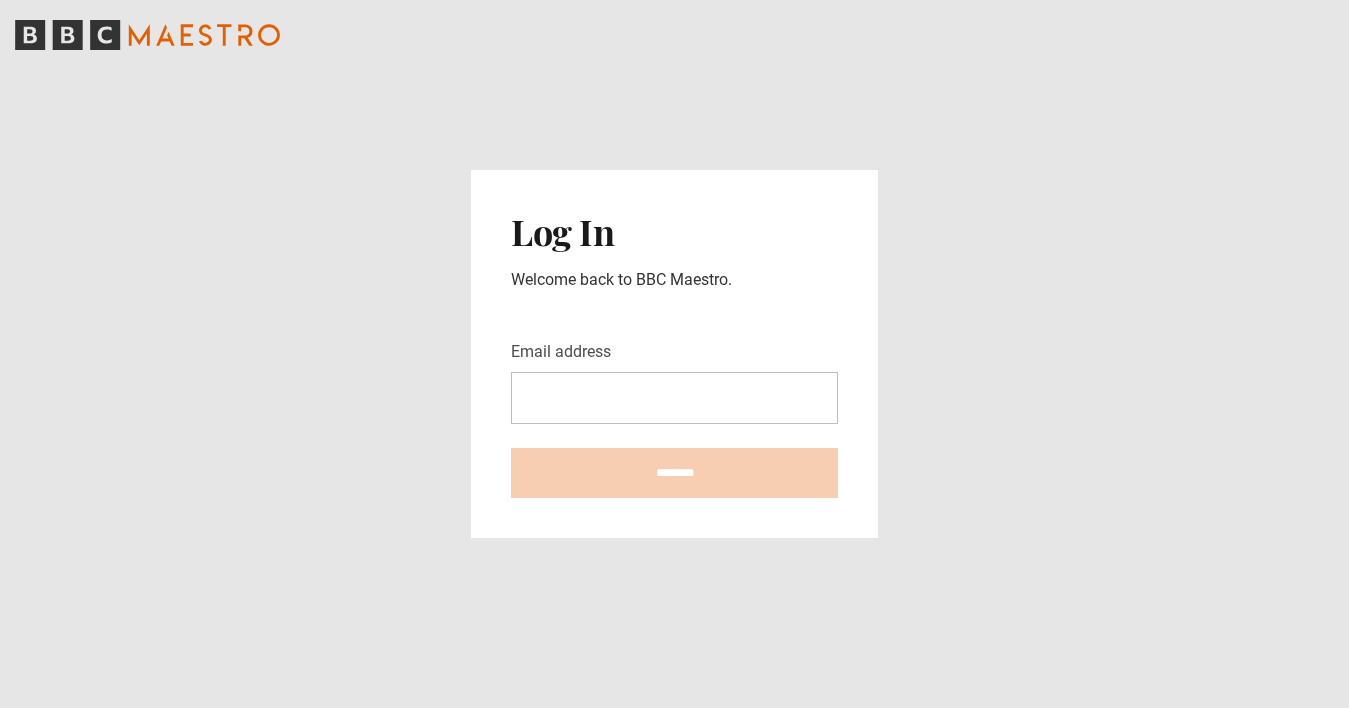 scroll, scrollTop: 0, scrollLeft: 0, axis: both 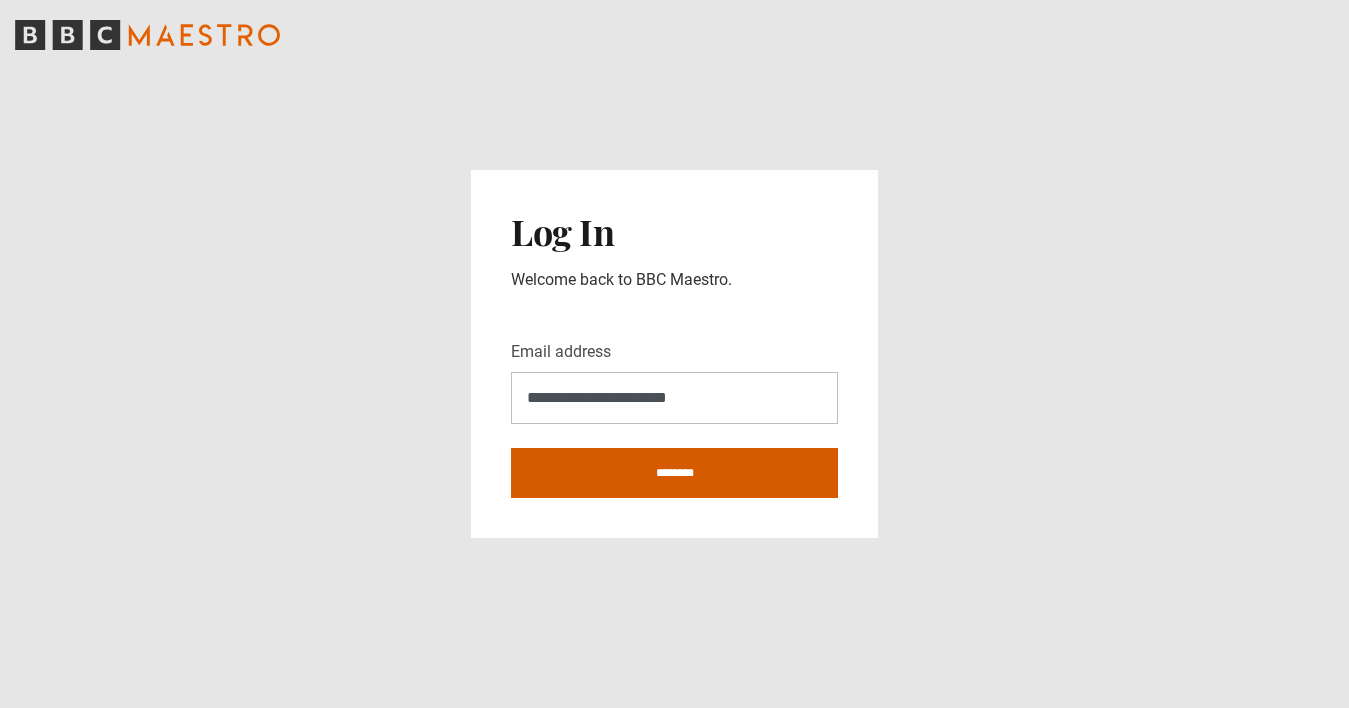 click on "********" at bounding box center [674, 473] 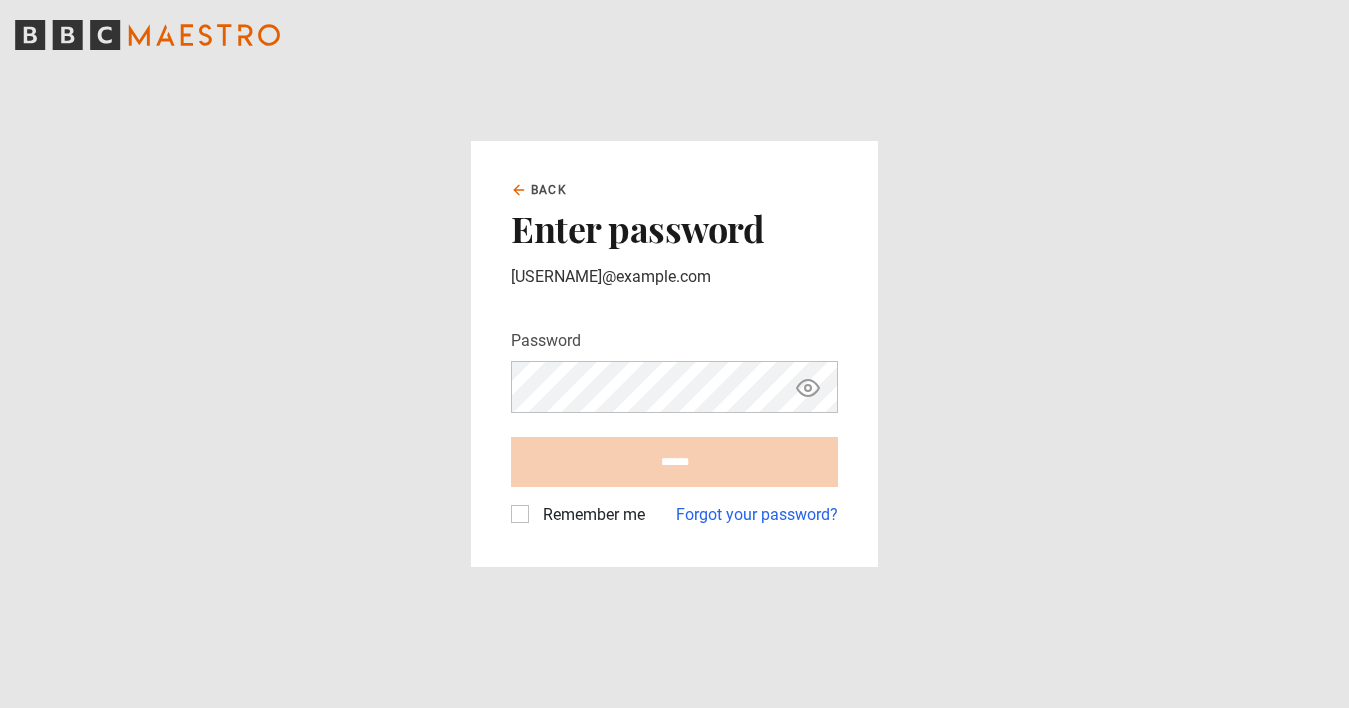 scroll, scrollTop: 0, scrollLeft: 0, axis: both 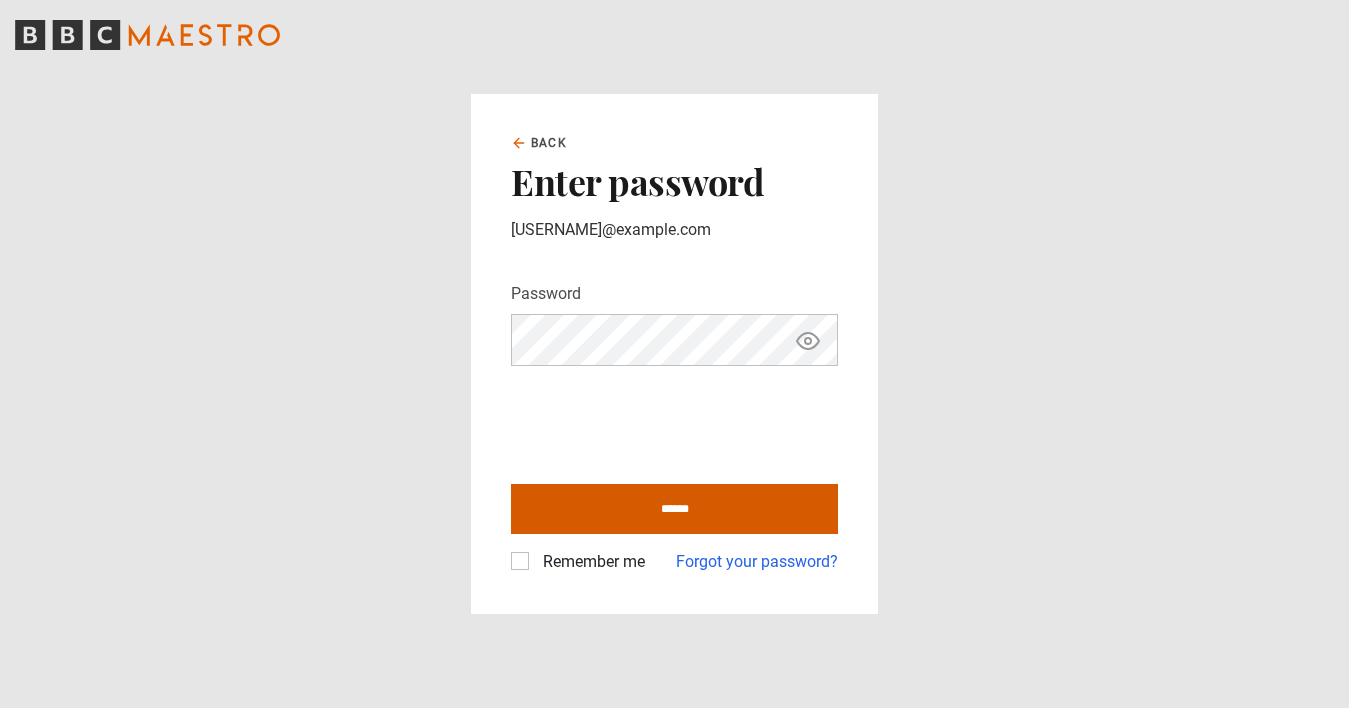 click on "******" at bounding box center (674, 509) 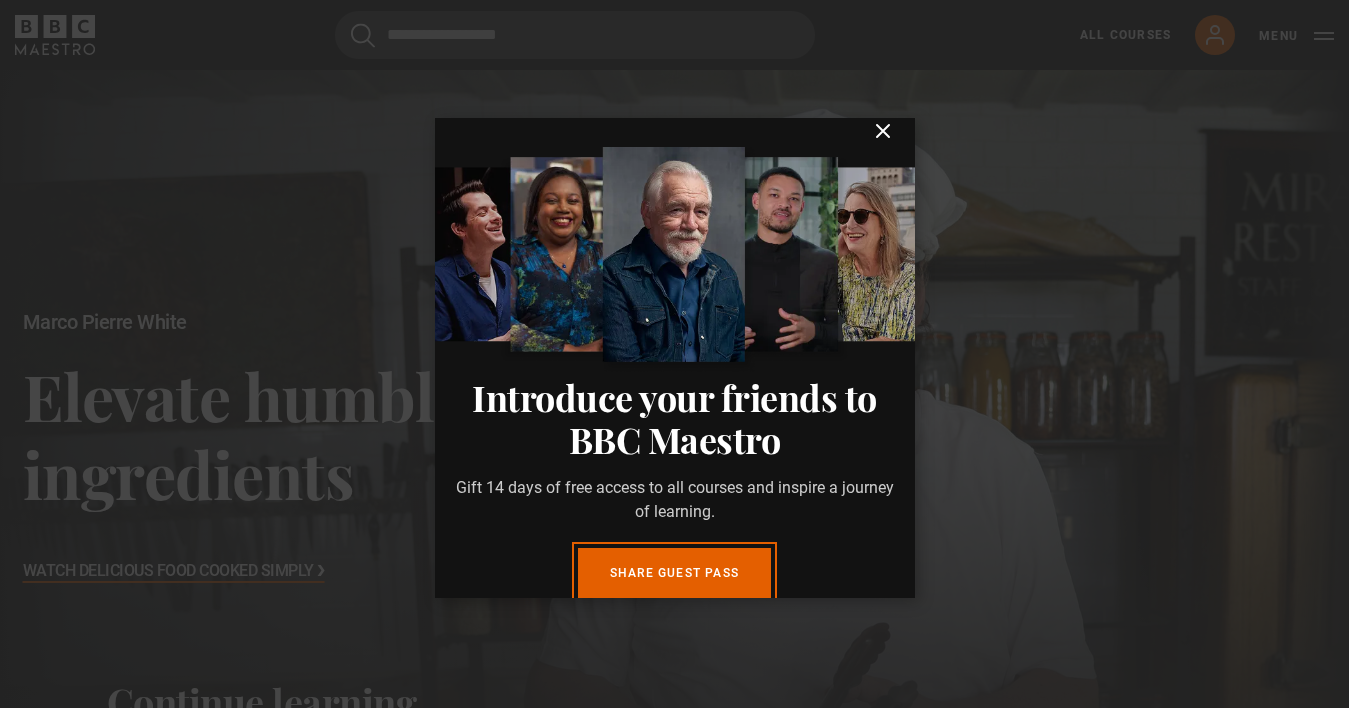 scroll, scrollTop: 0, scrollLeft: 0, axis: both 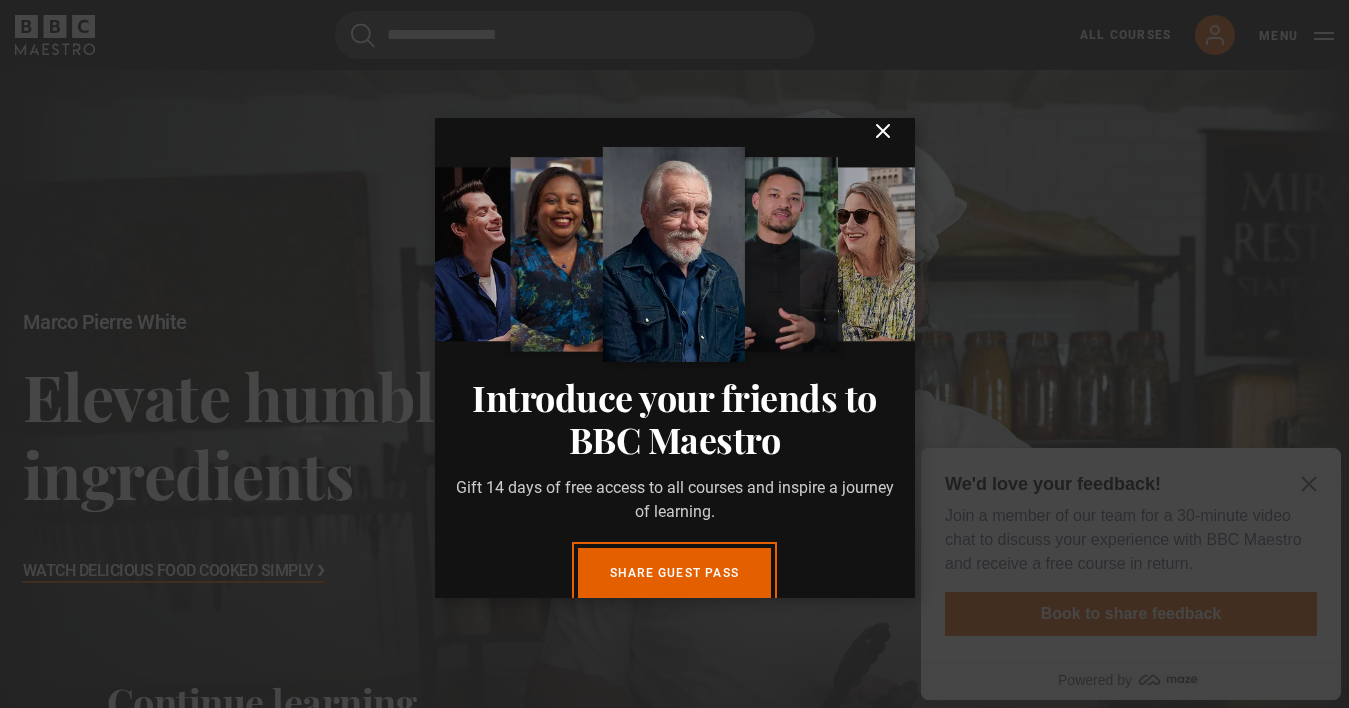 click 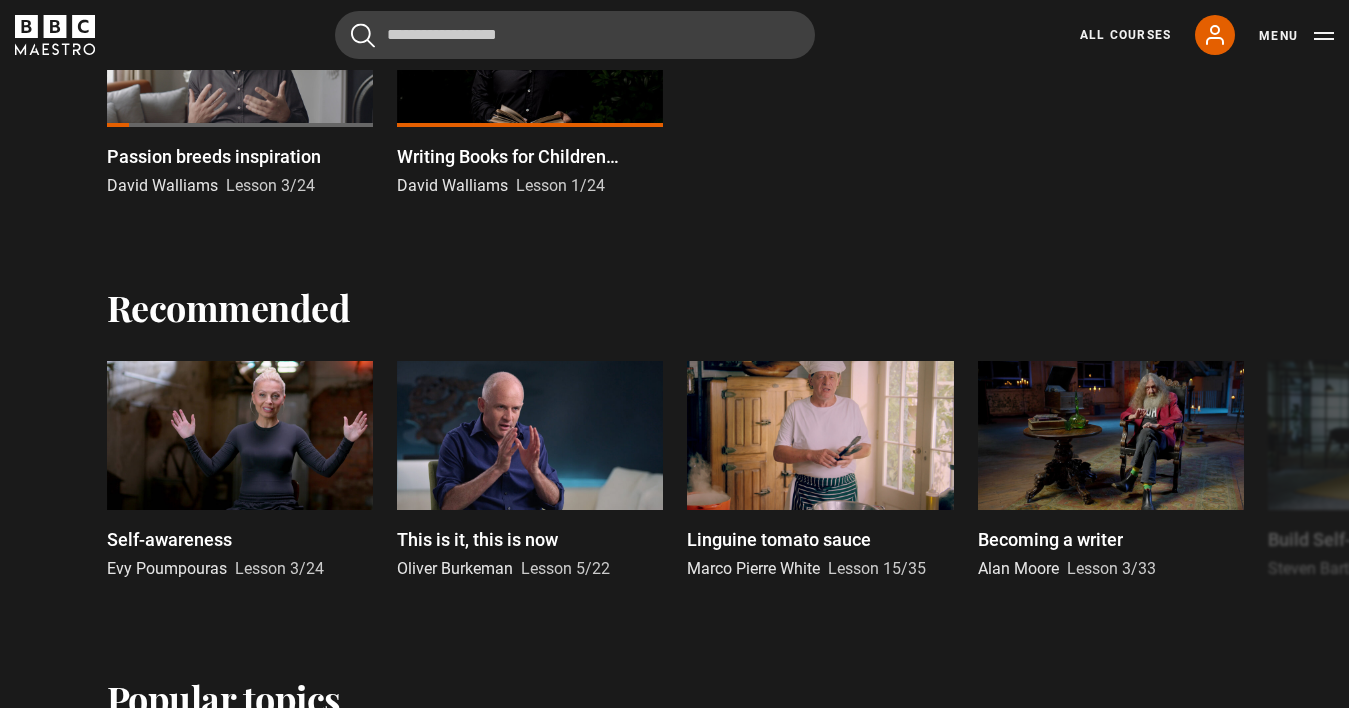 scroll, scrollTop: 1174, scrollLeft: 0, axis: vertical 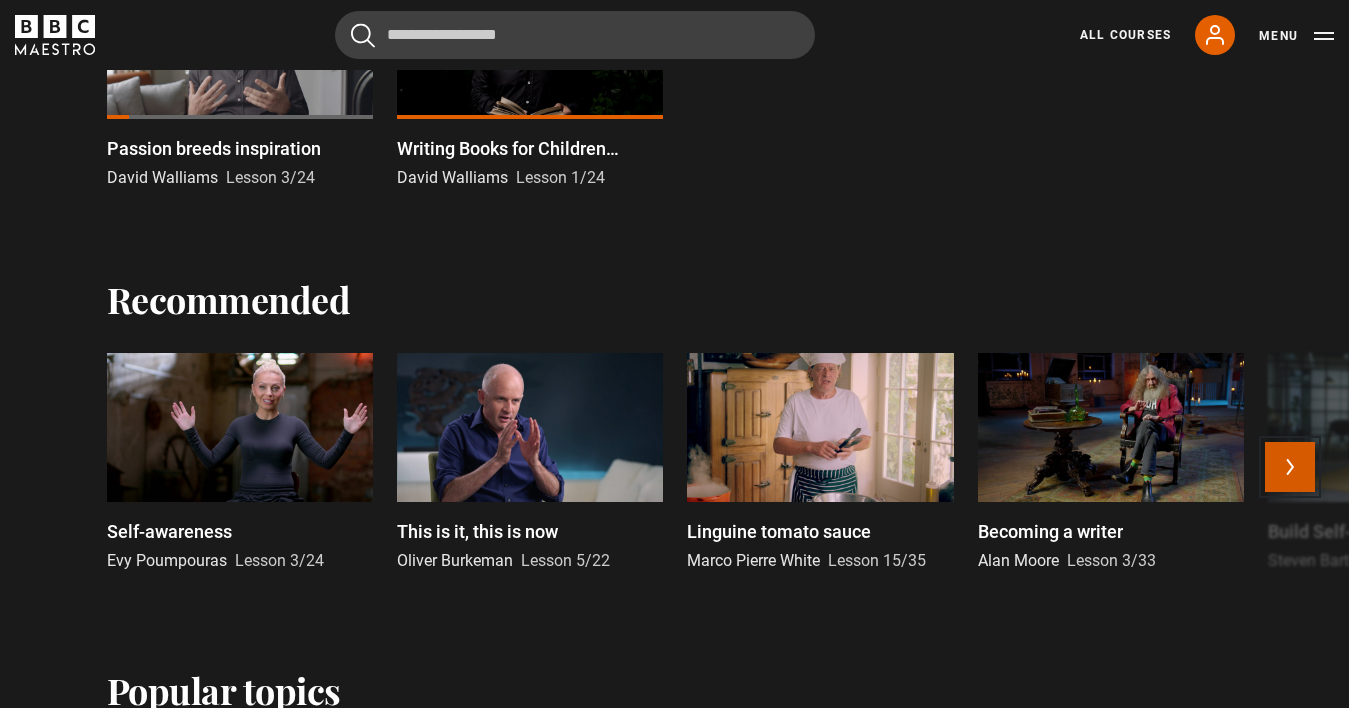 click on "Next" at bounding box center [1290, 467] 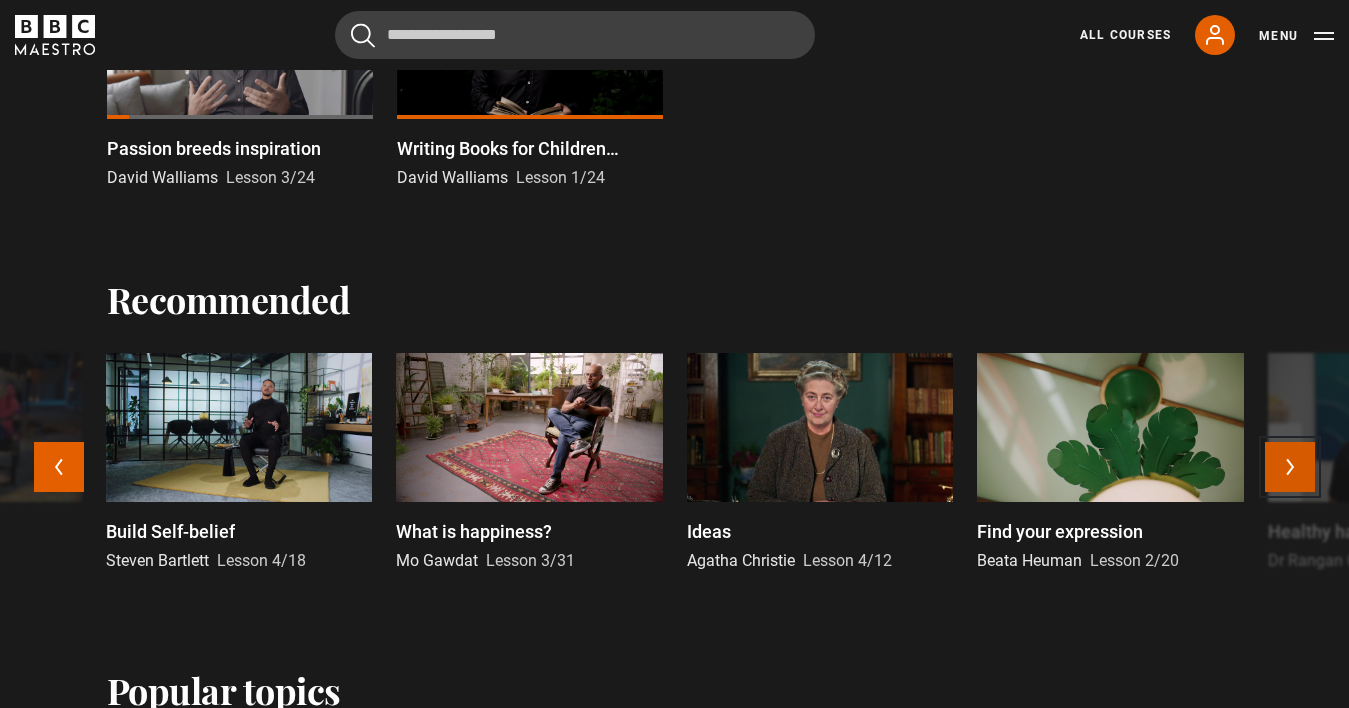 click on "Next" at bounding box center (1290, 467) 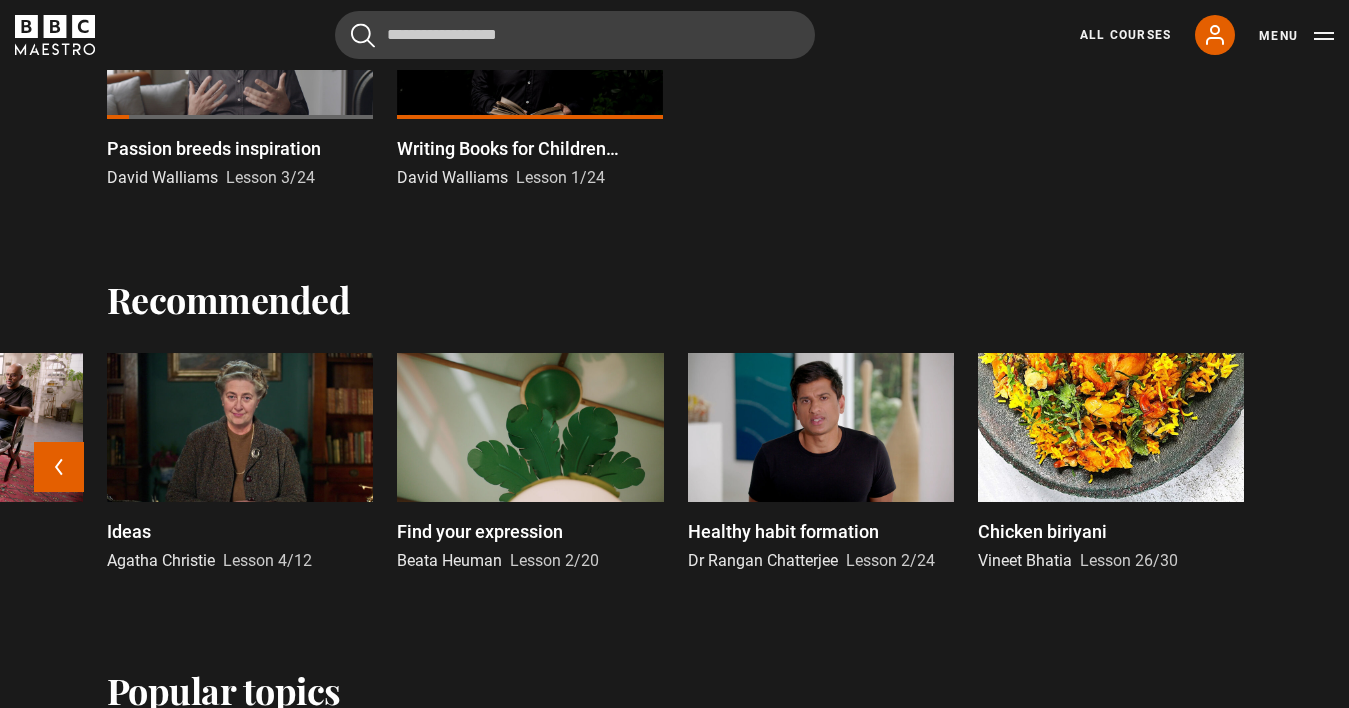 click at bounding box center [821, 428] 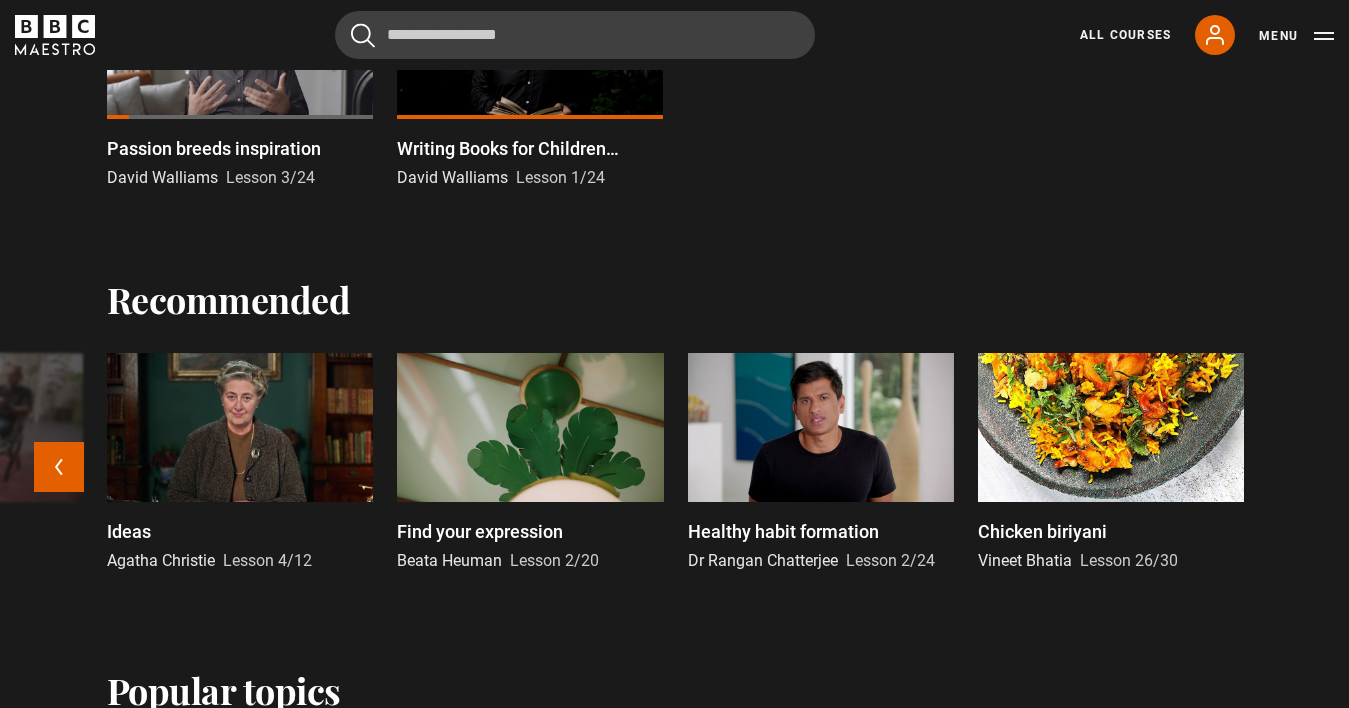 scroll, scrollTop: 1352, scrollLeft: 0, axis: vertical 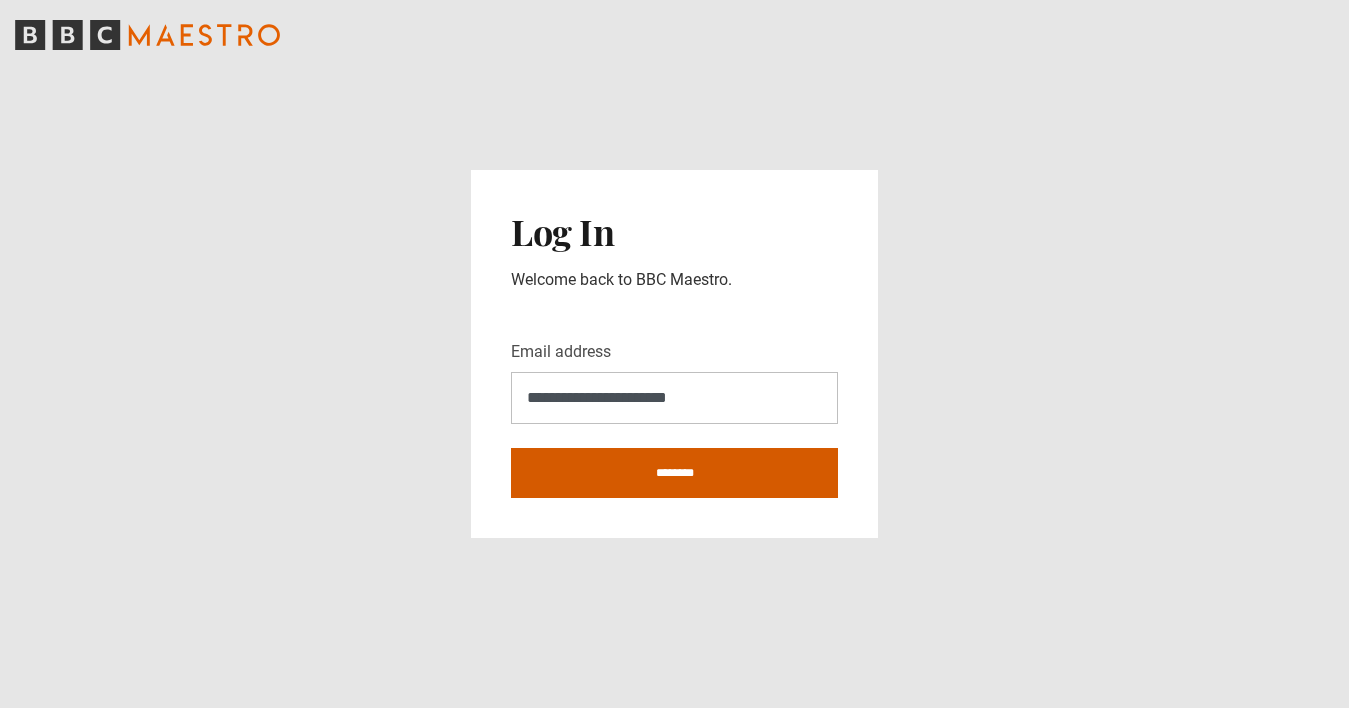 click on "********" at bounding box center [674, 473] 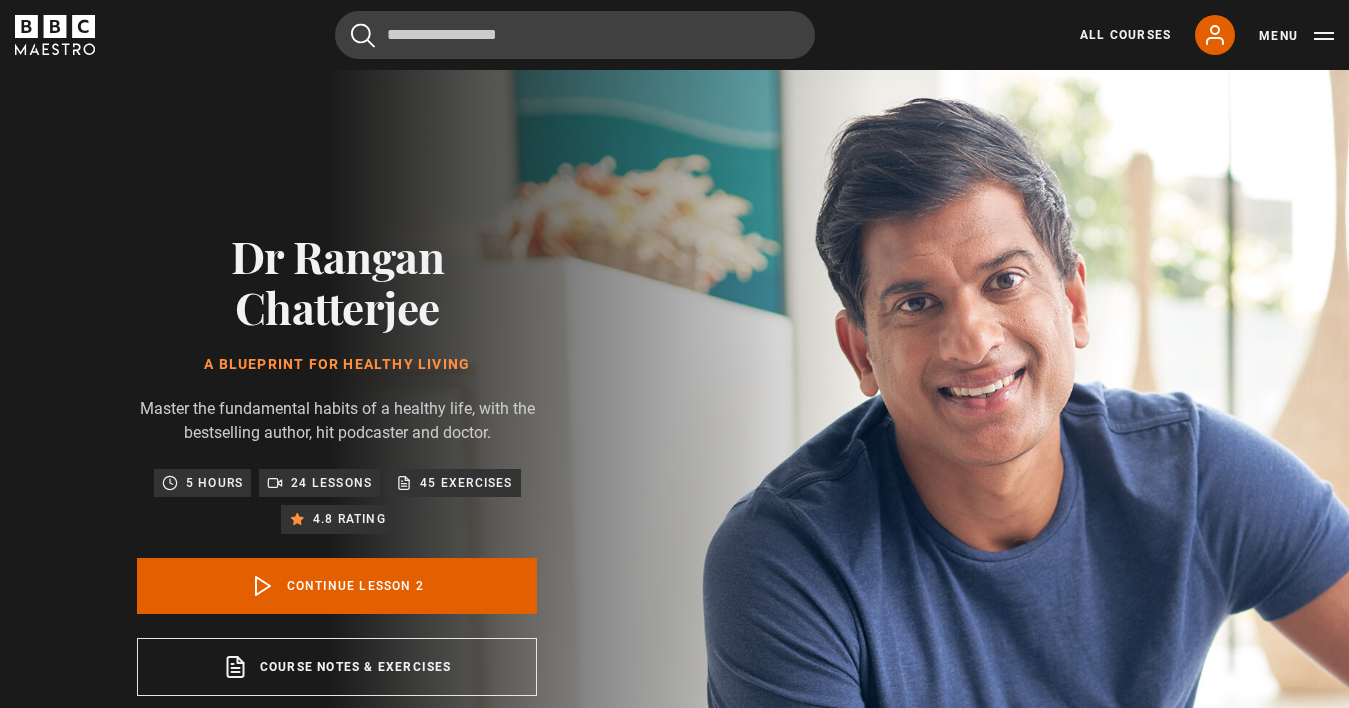 scroll, scrollTop: 0, scrollLeft: 0, axis: both 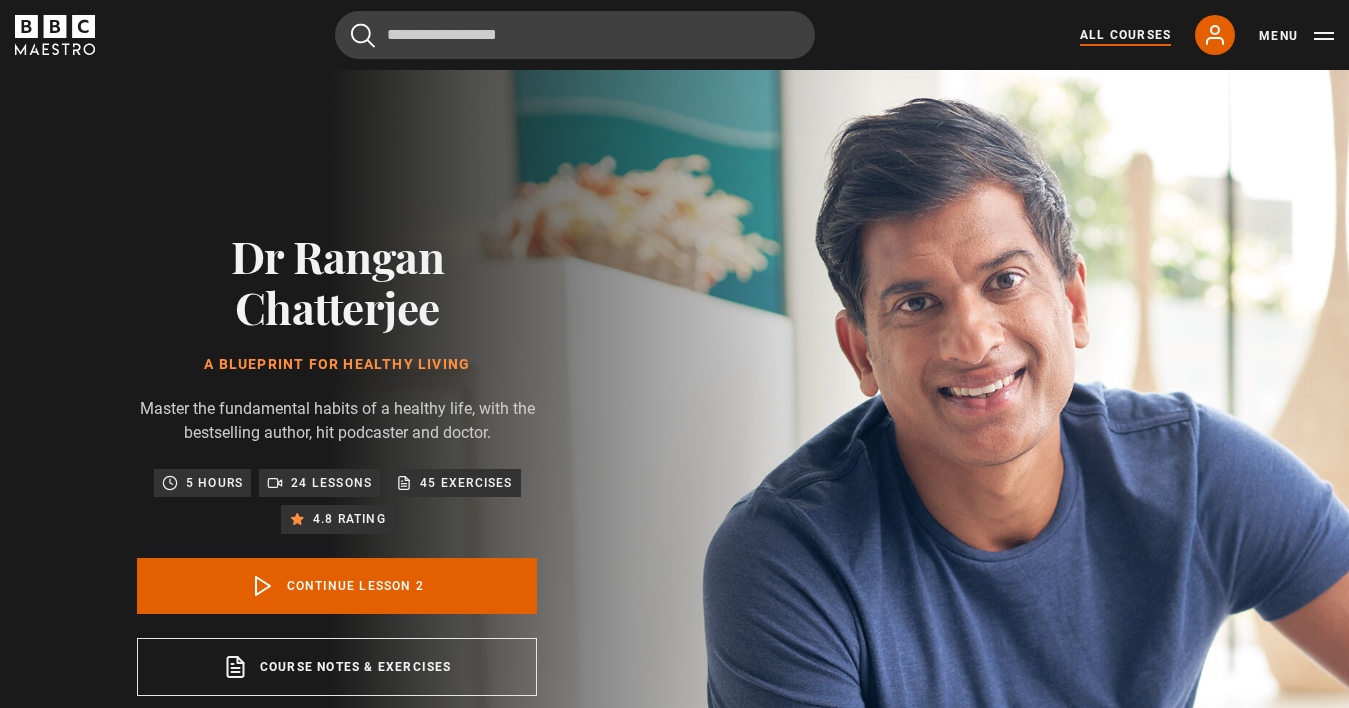 click on "All Courses" at bounding box center [1125, 35] 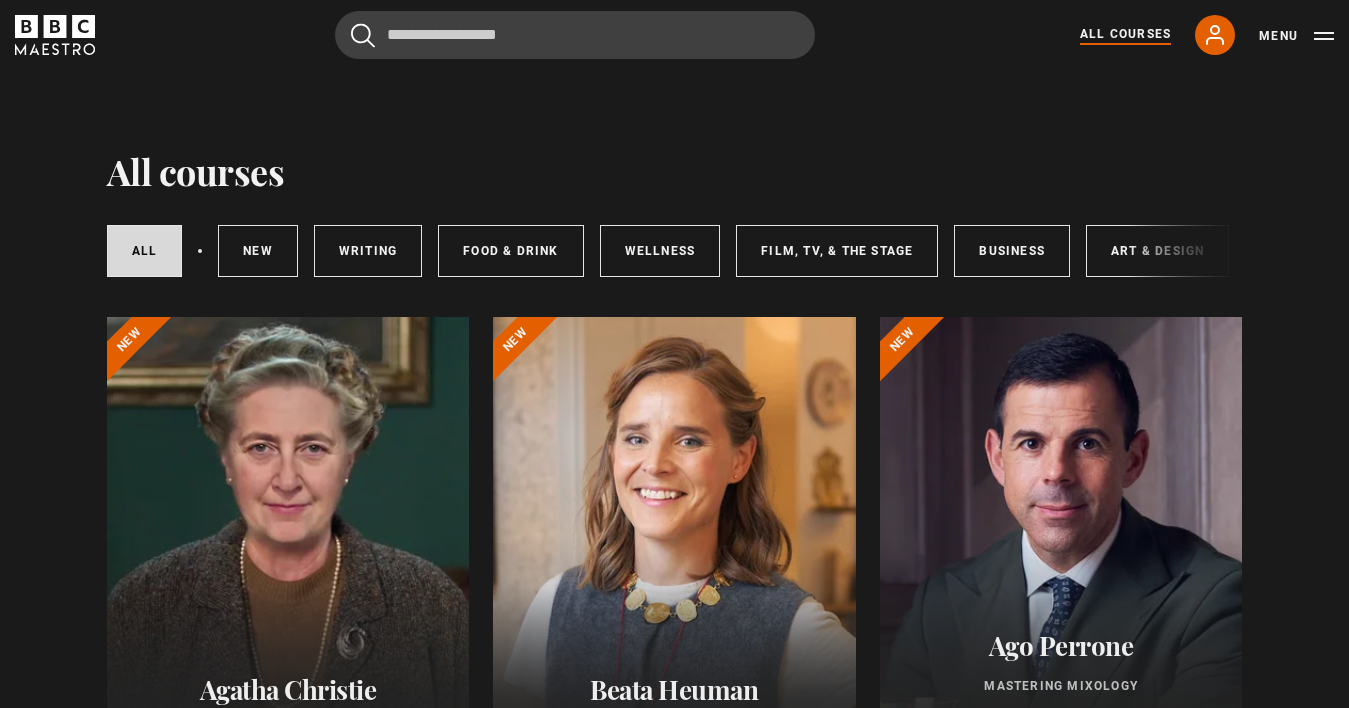 scroll, scrollTop: 0, scrollLeft: 0, axis: both 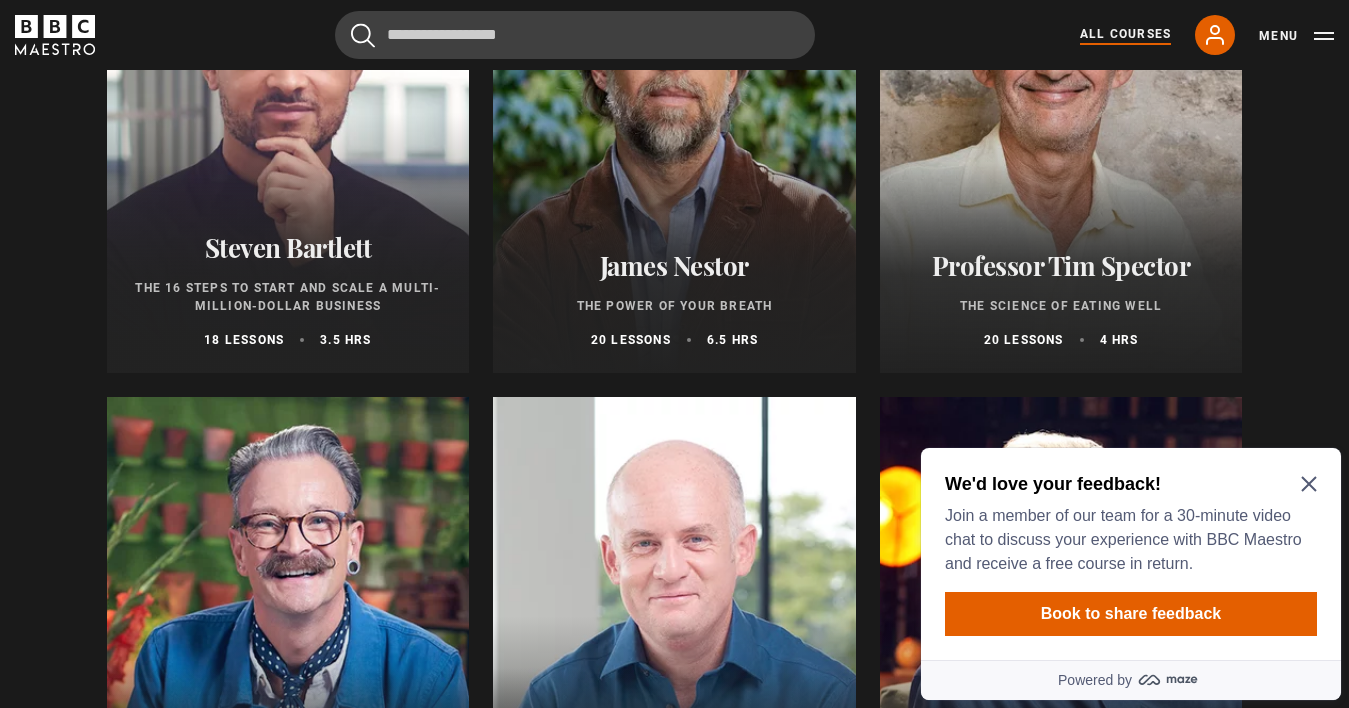 click 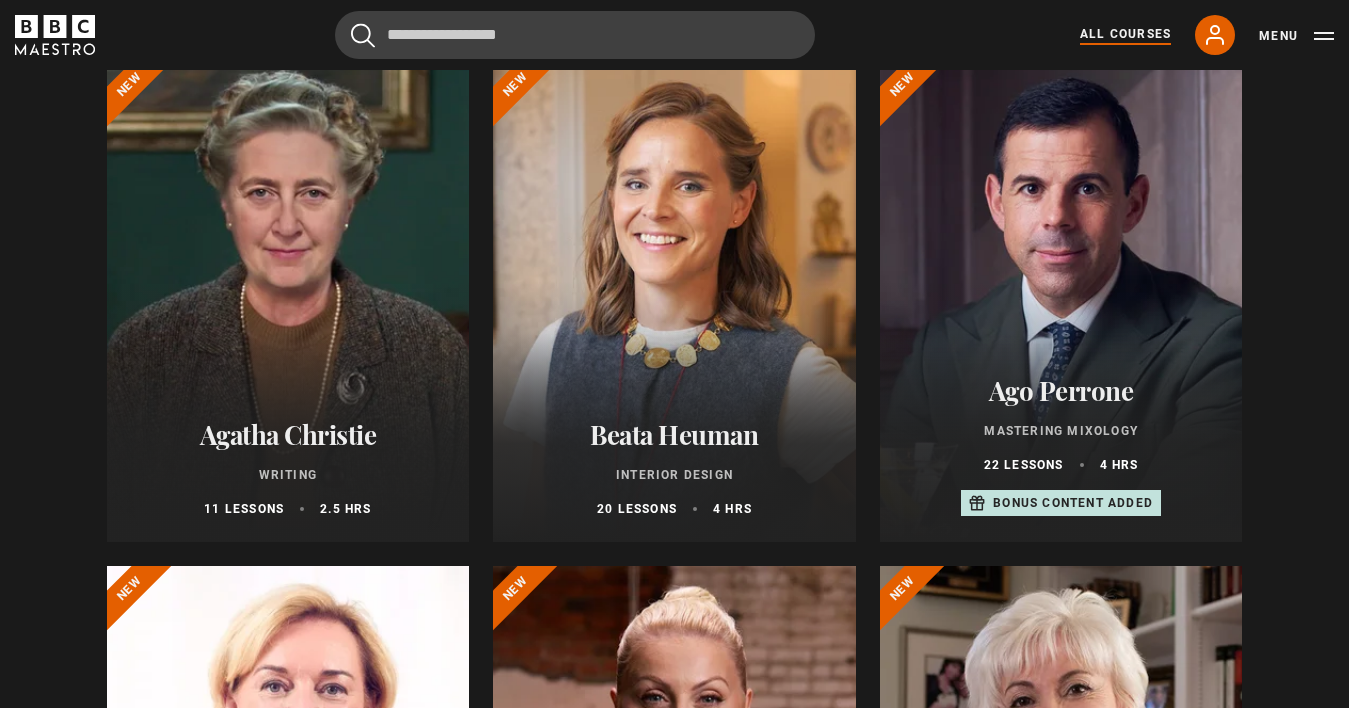 scroll, scrollTop: 258, scrollLeft: 0, axis: vertical 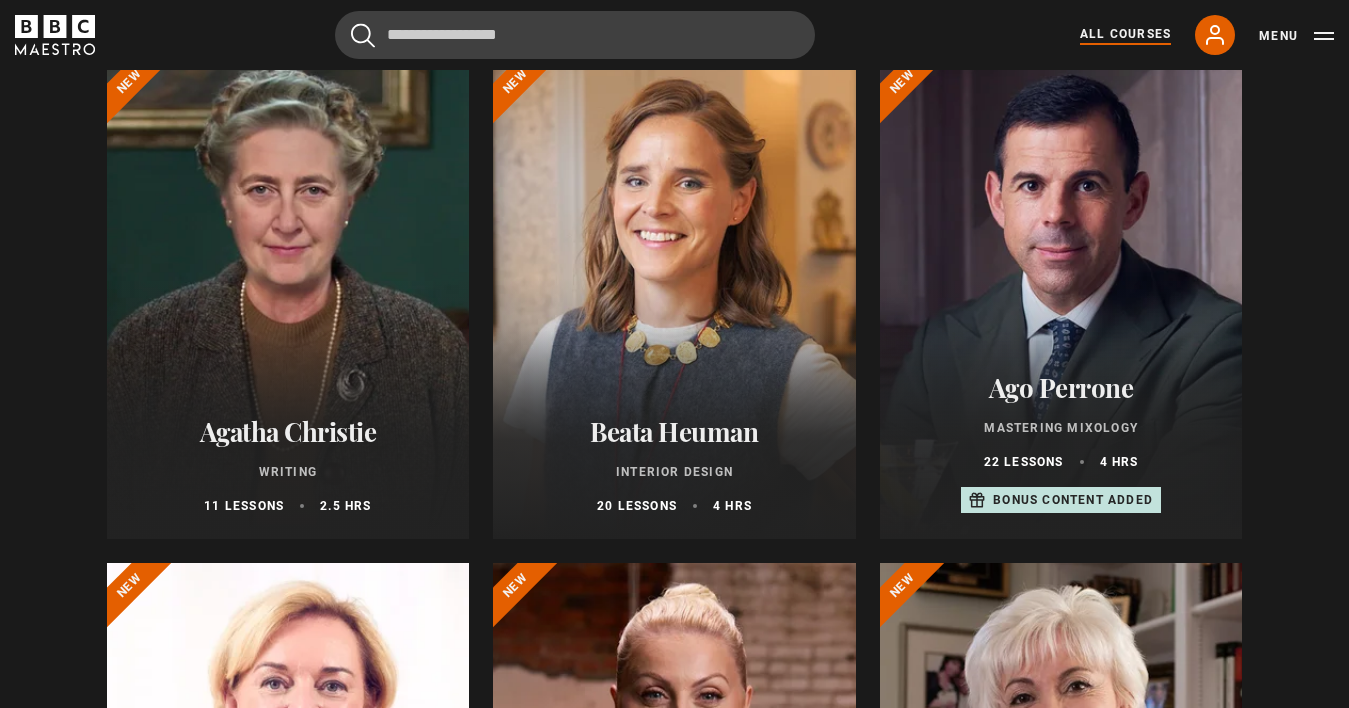 click on "Beata Heuman" at bounding box center (674, 431) 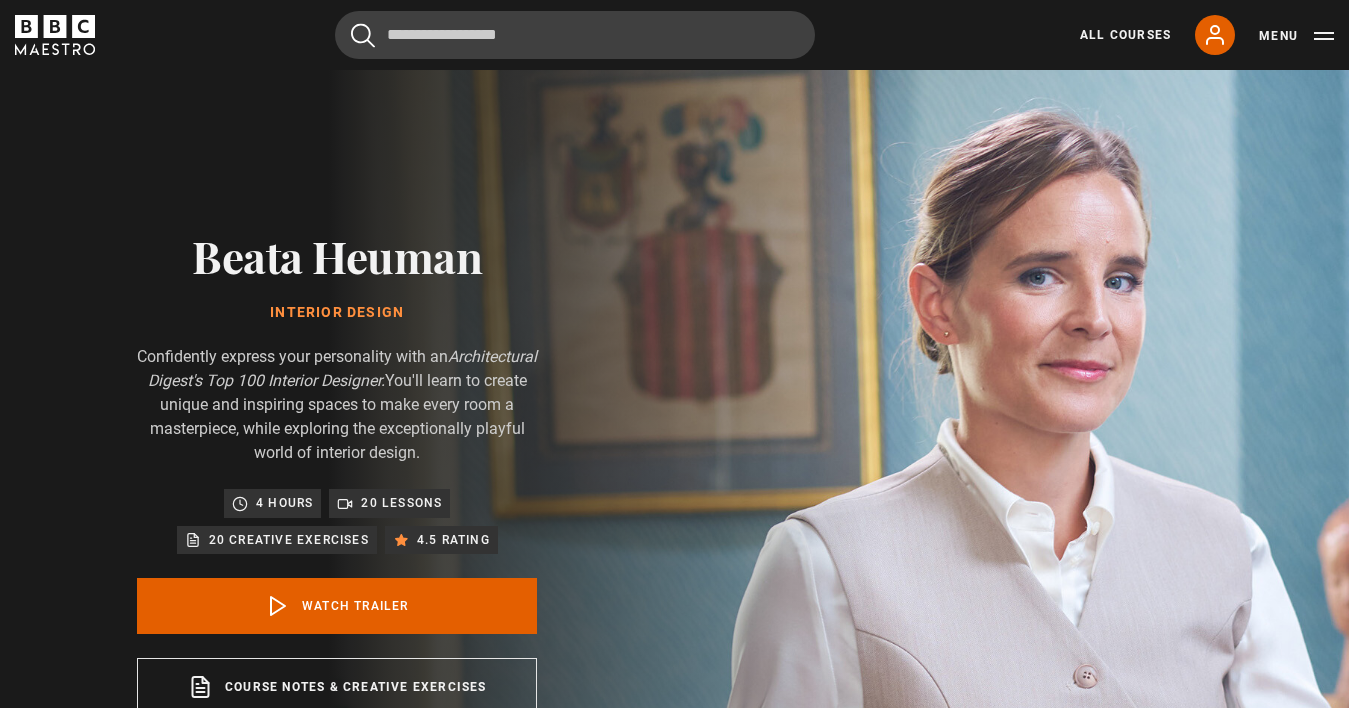 scroll, scrollTop: 0, scrollLeft: 0, axis: both 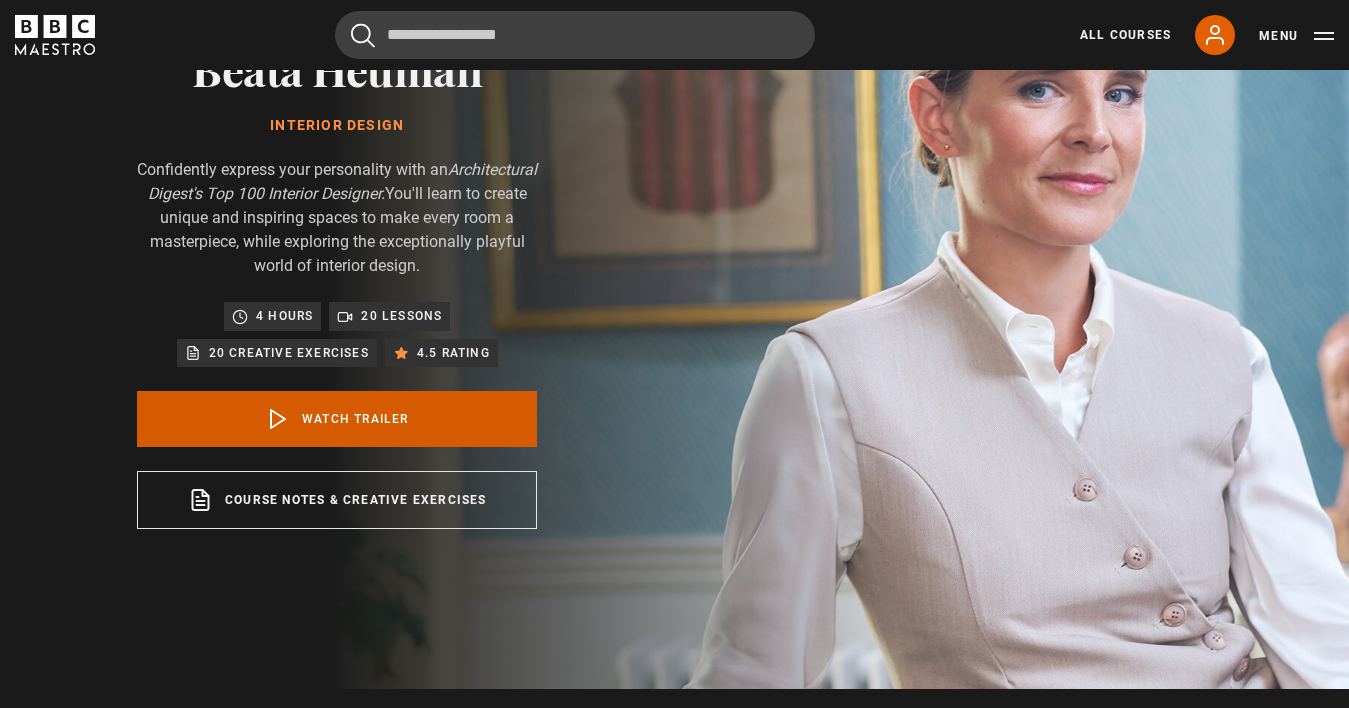click on "Watch Trailer" at bounding box center [337, 419] 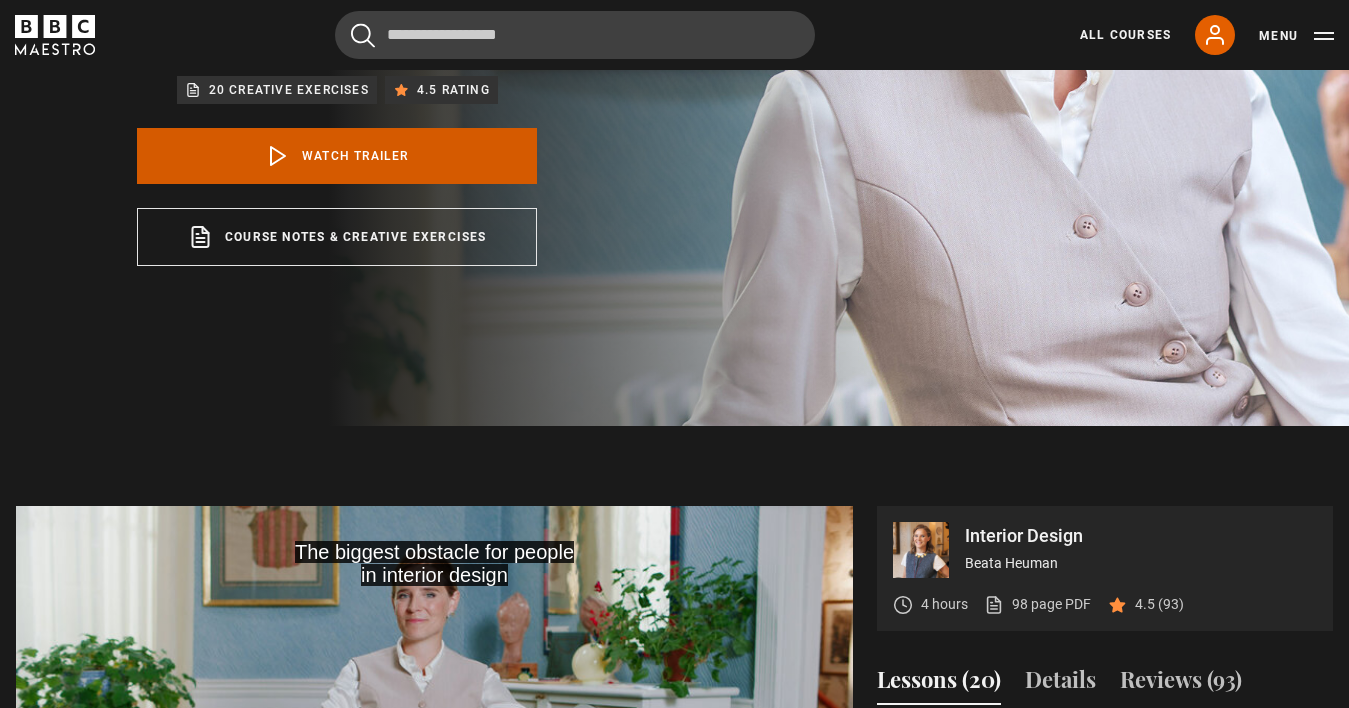 scroll, scrollTop: 719, scrollLeft: 0, axis: vertical 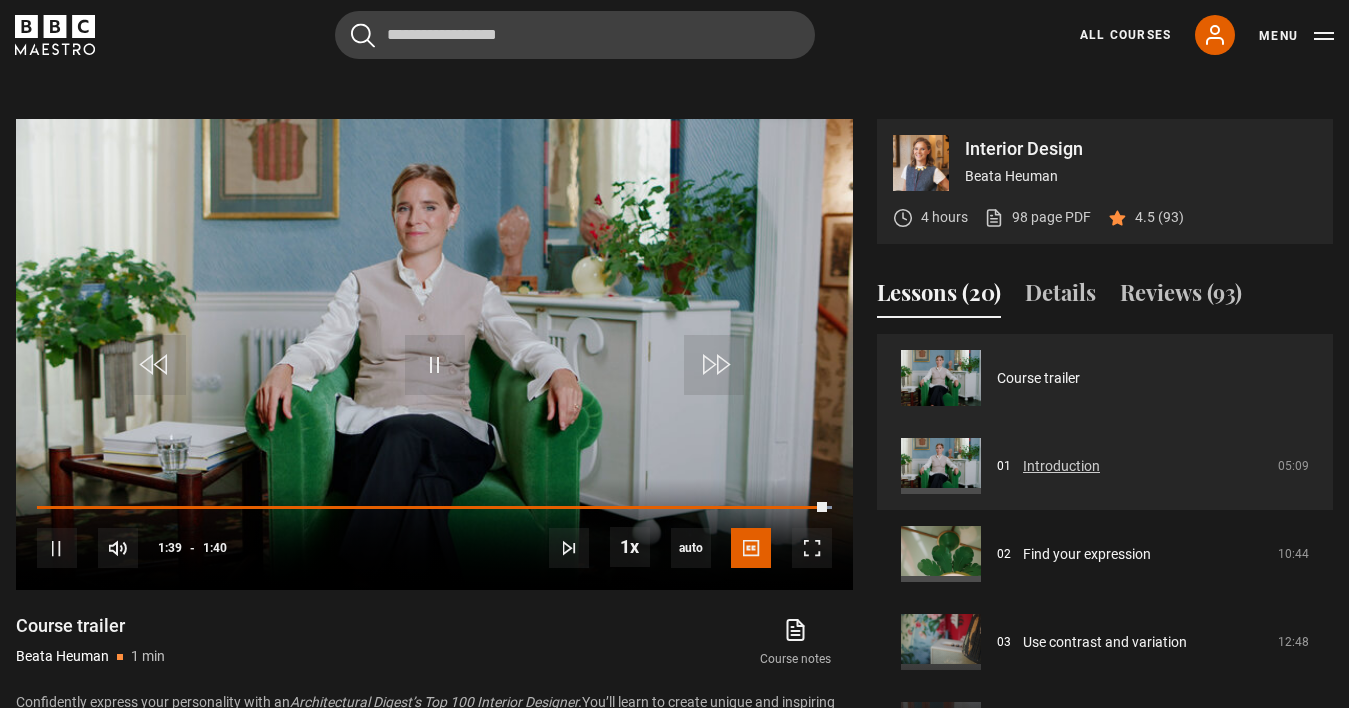 click on "Introduction" at bounding box center (1061, 466) 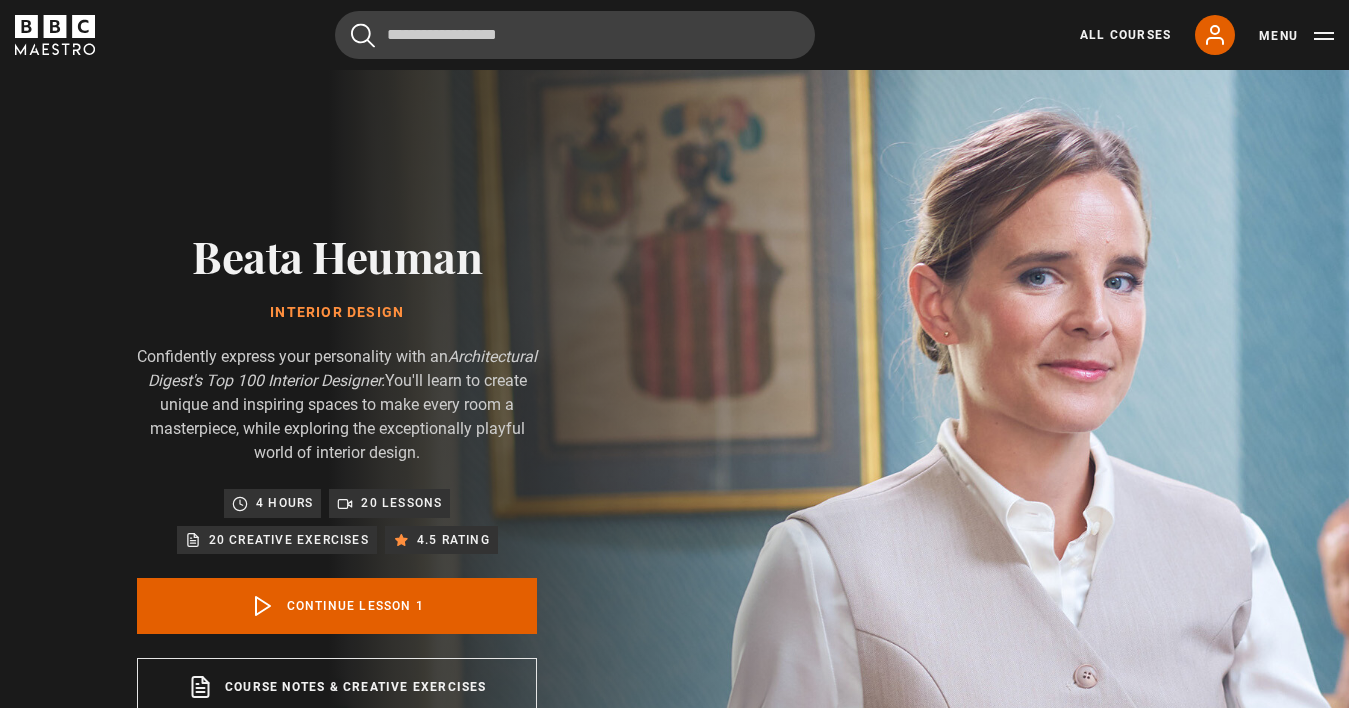 scroll, scrollTop: 876, scrollLeft: 0, axis: vertical 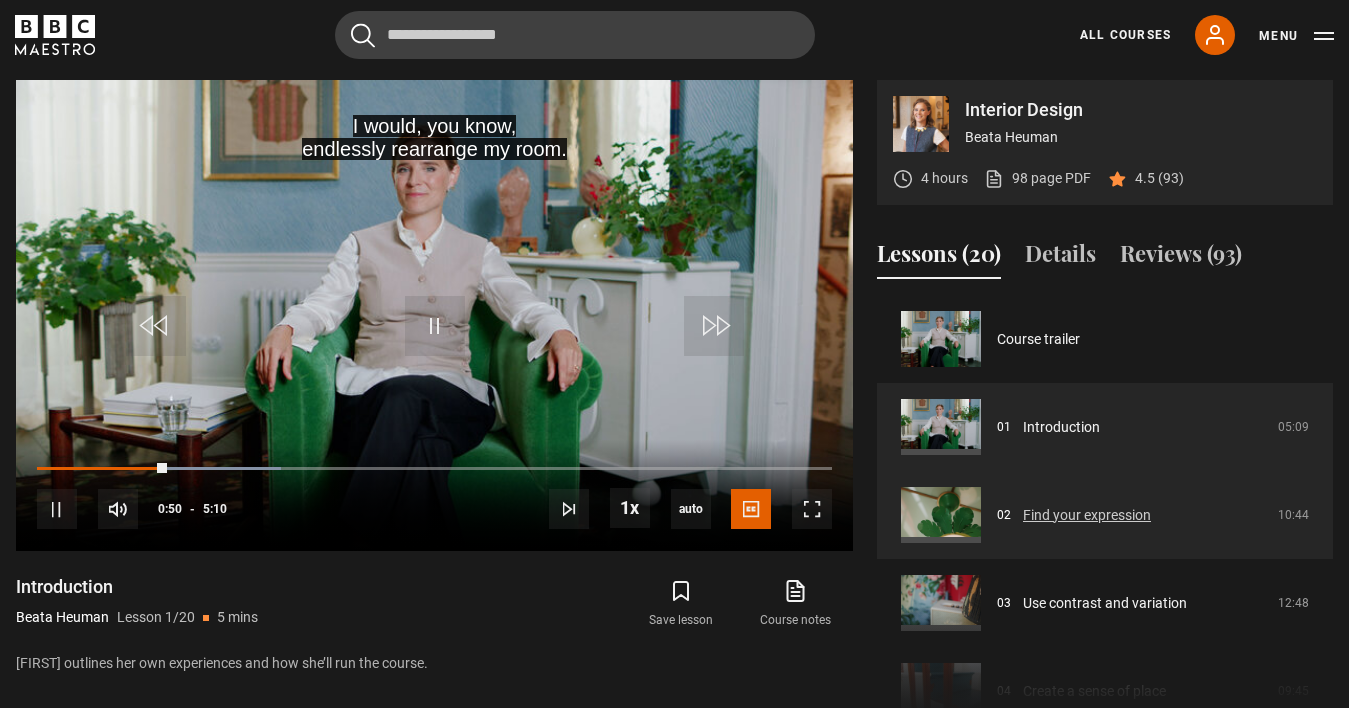 click on "Find your expression" at bounding box center [1087, 515] 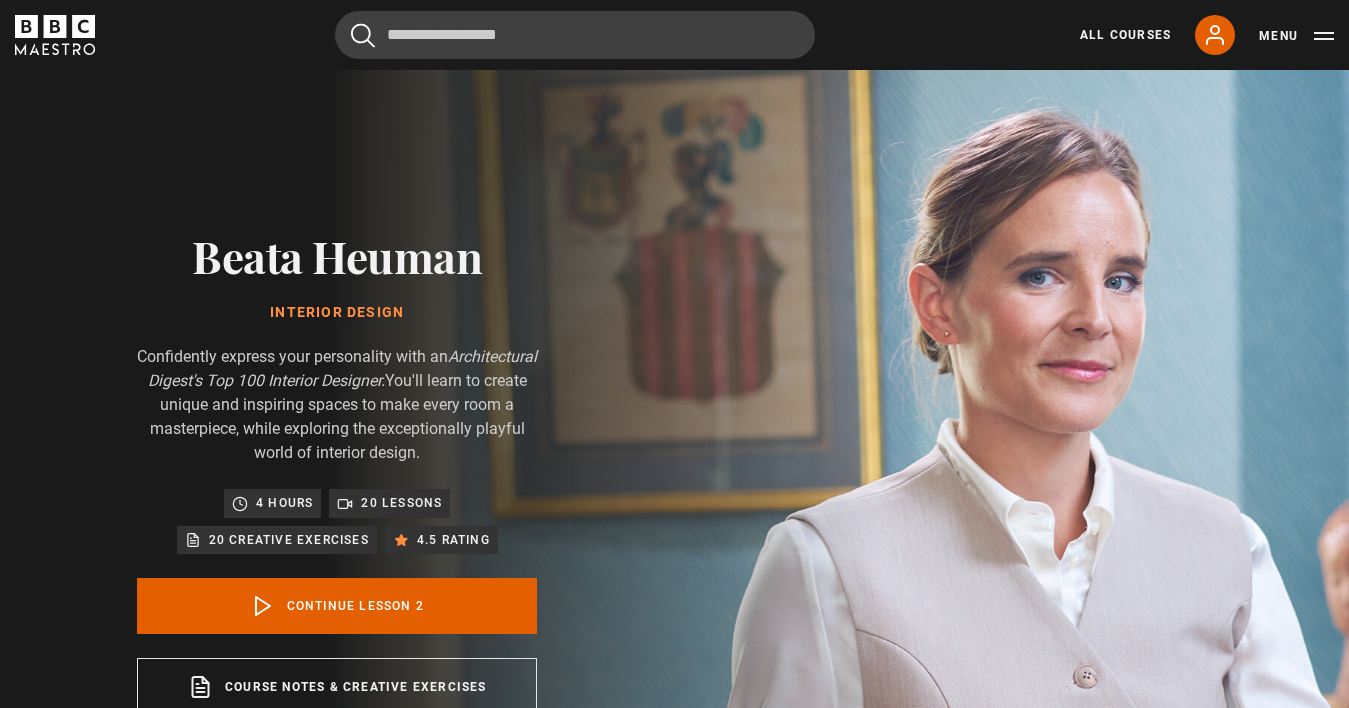 scroll, scrollTop: 876, scrollLeft: 0, axis: vertical 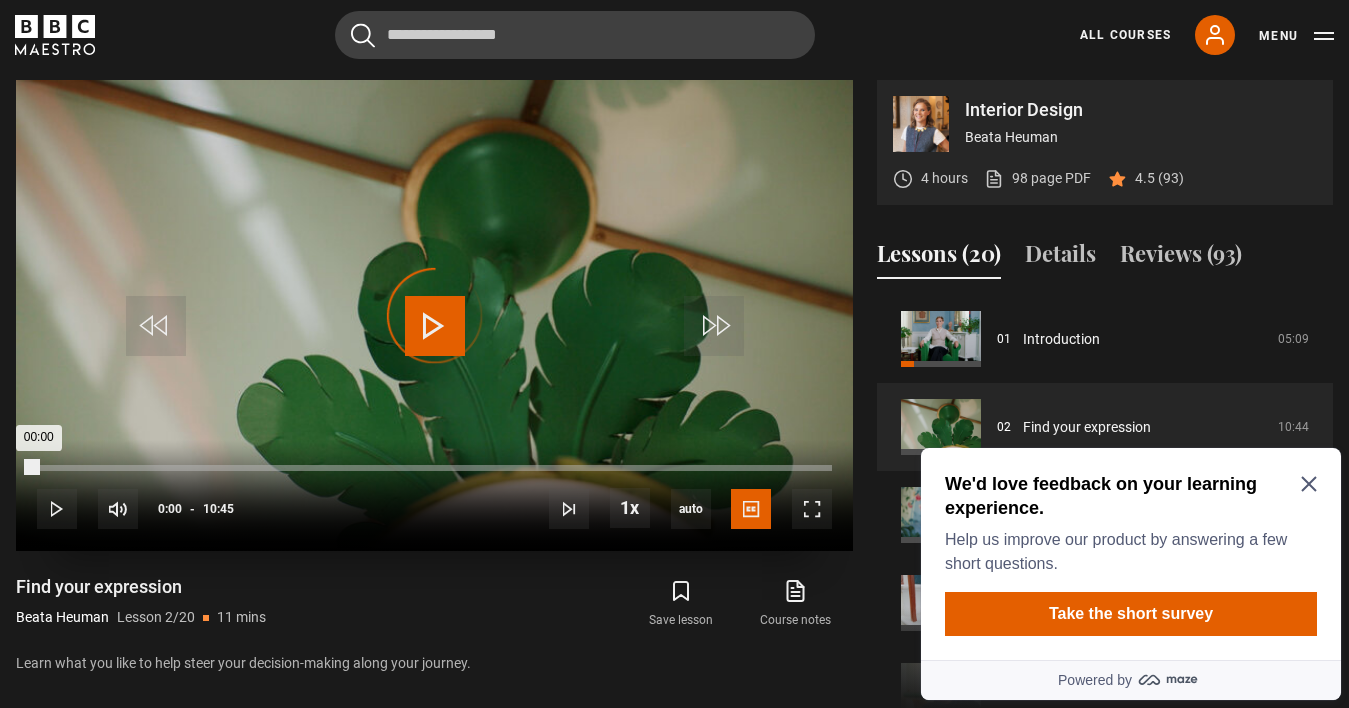 click on "00:00" at bounding box center (37, 468) 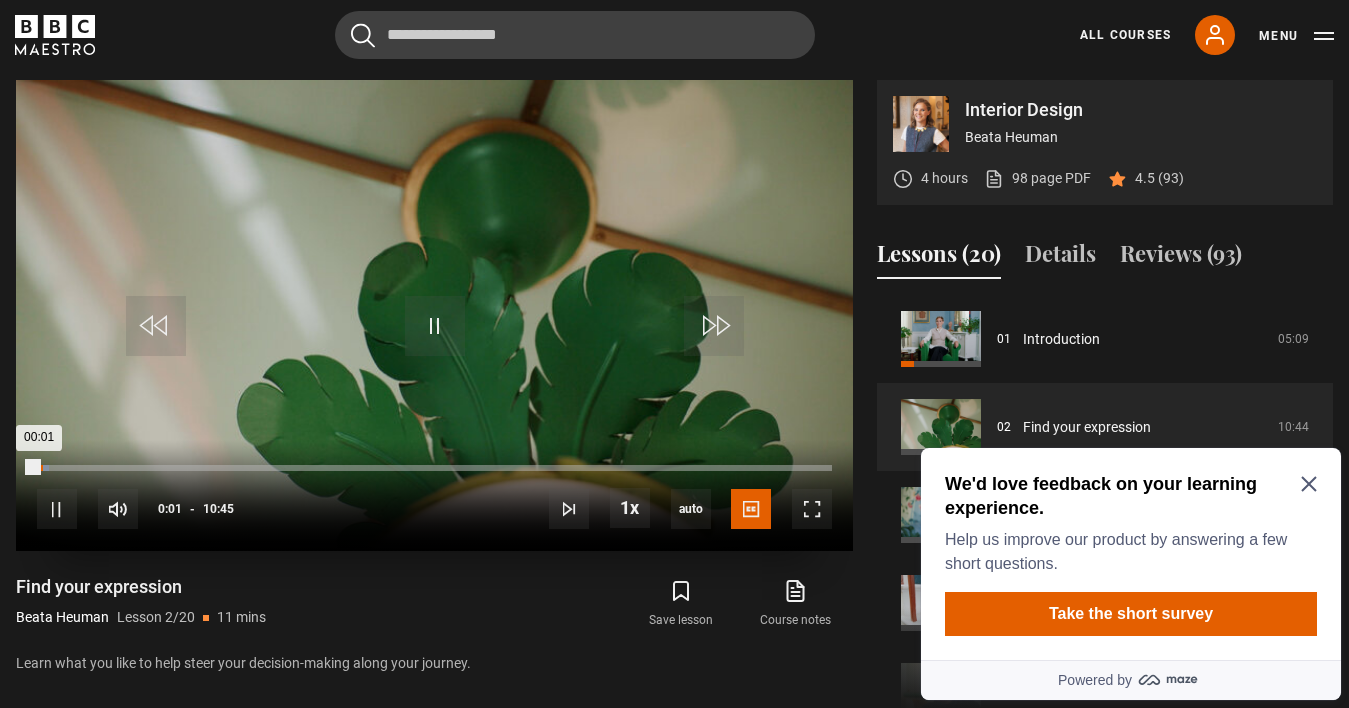 click on "00:02" at bounding box center (41, 468) 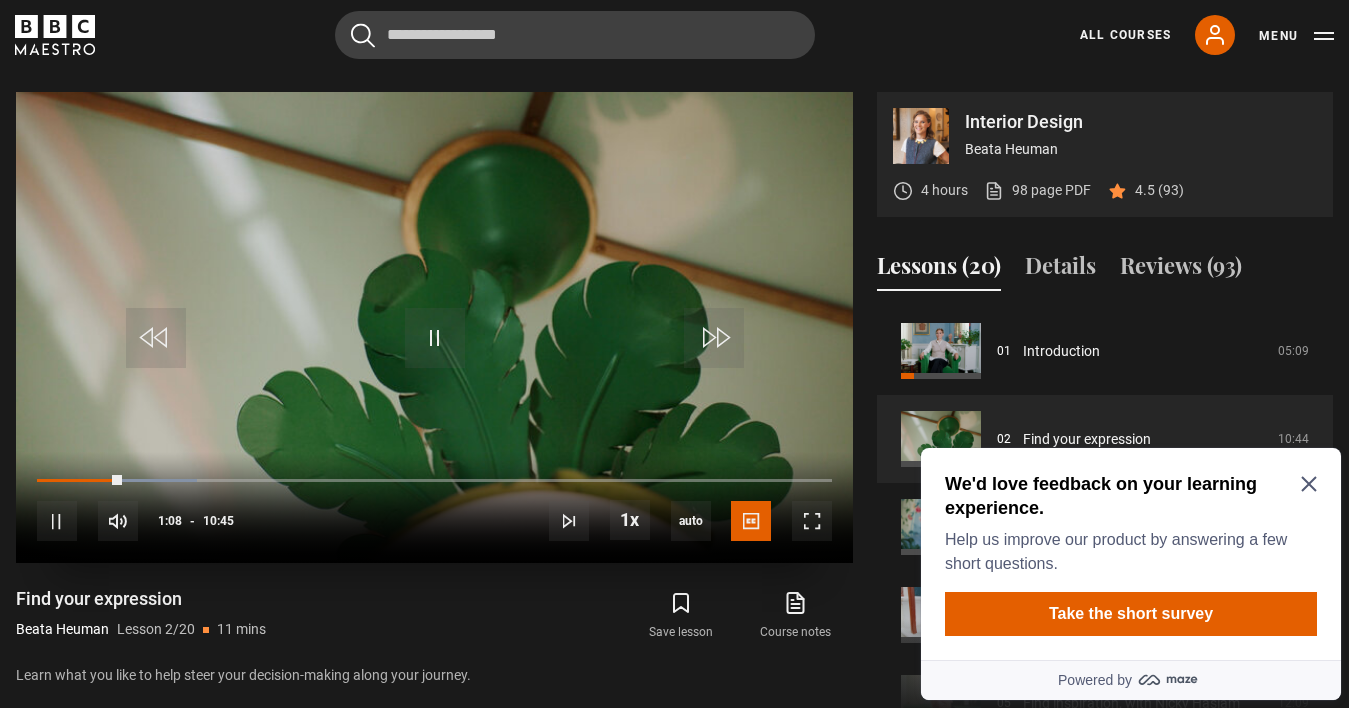 scroll, scrollTop: 876, scrollLeft: 0, axis: vertical 